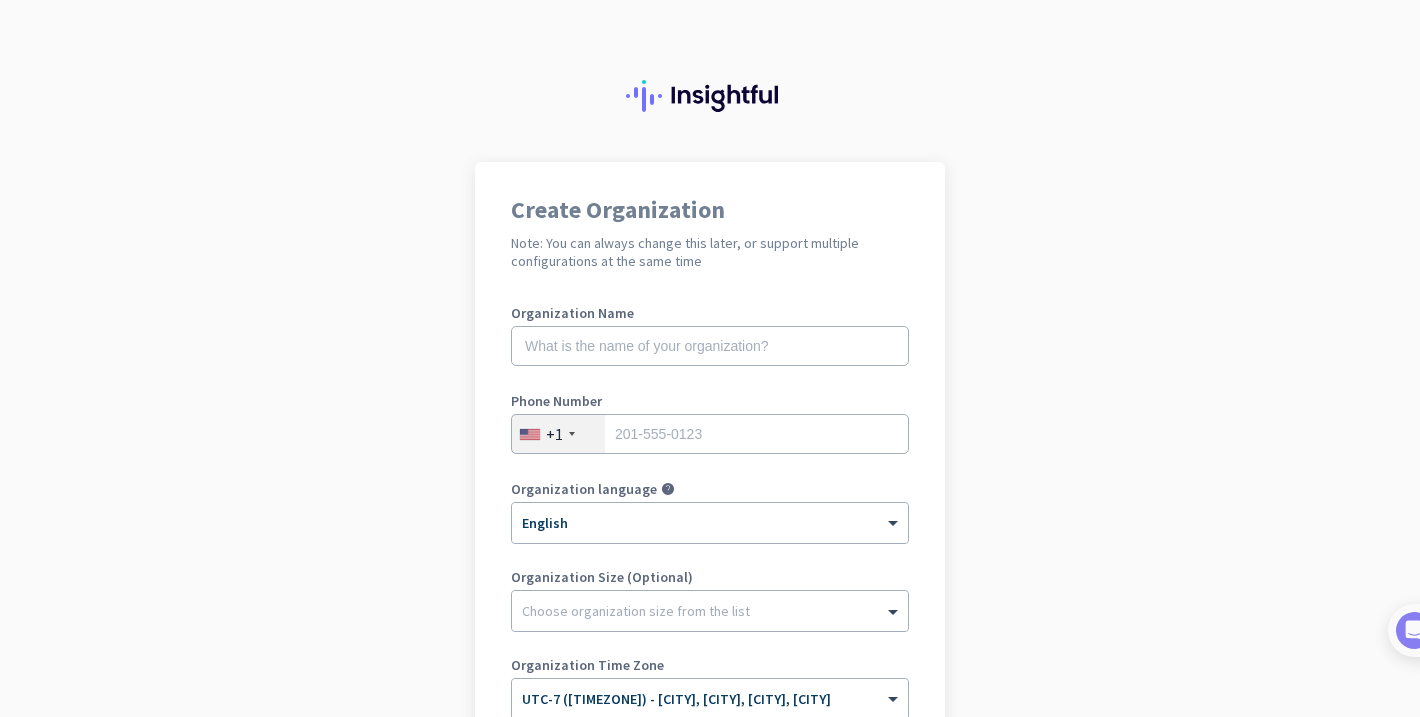 scroll, scrollTop: 0, scrollLeft: 0, axis: both 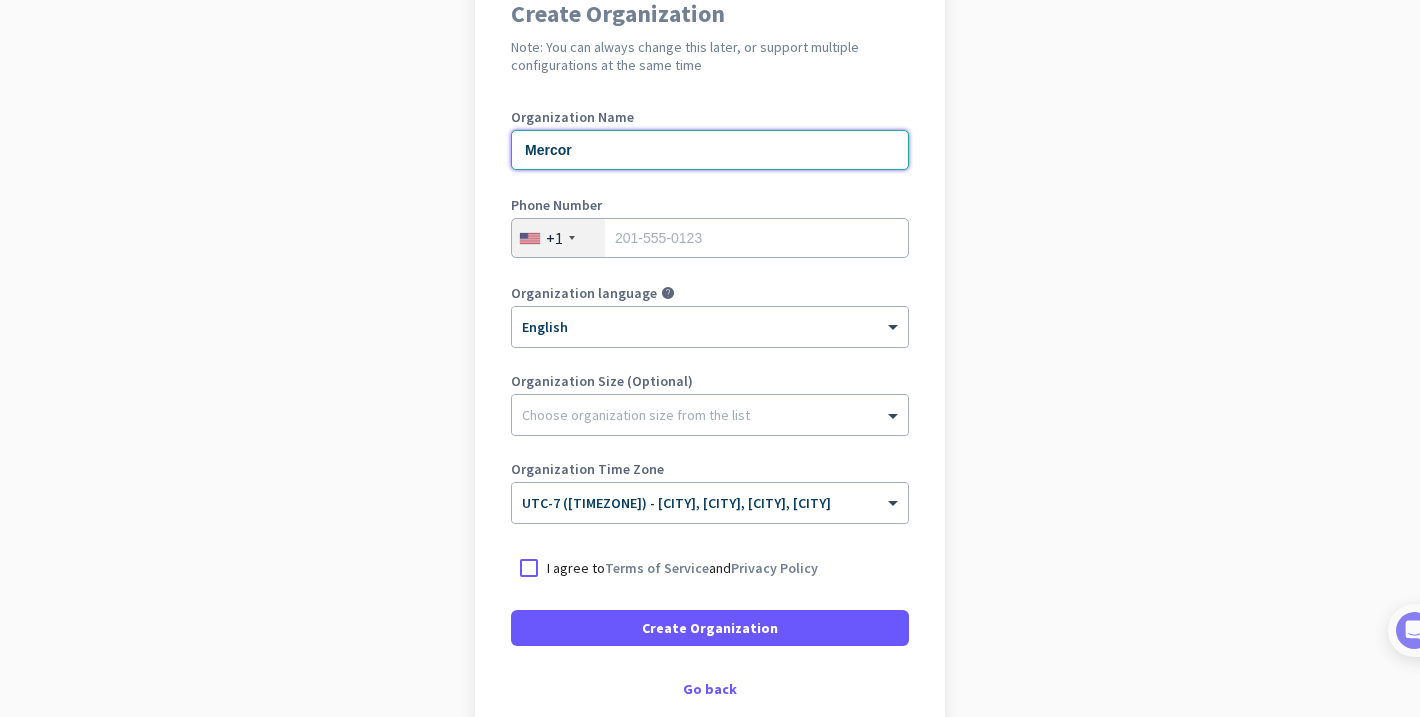 type on "Mercor" 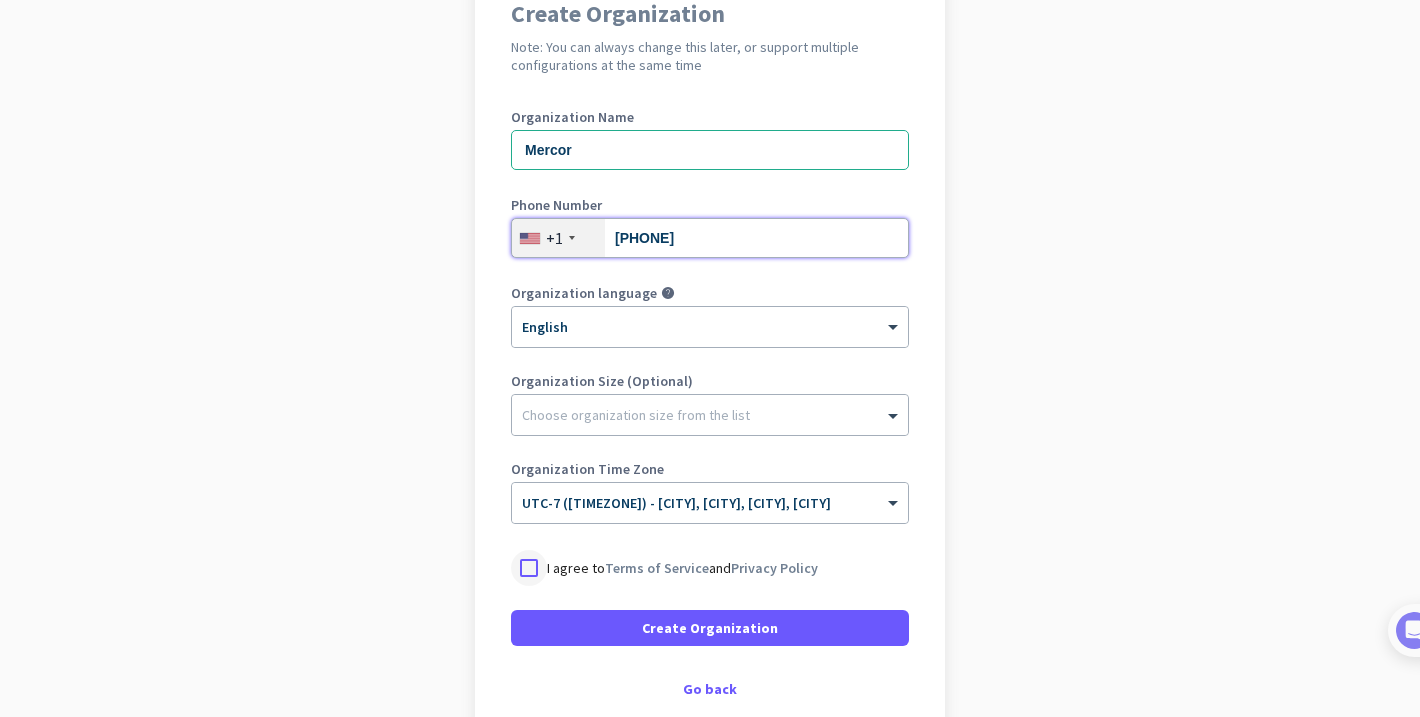 type on "[PHONE]" 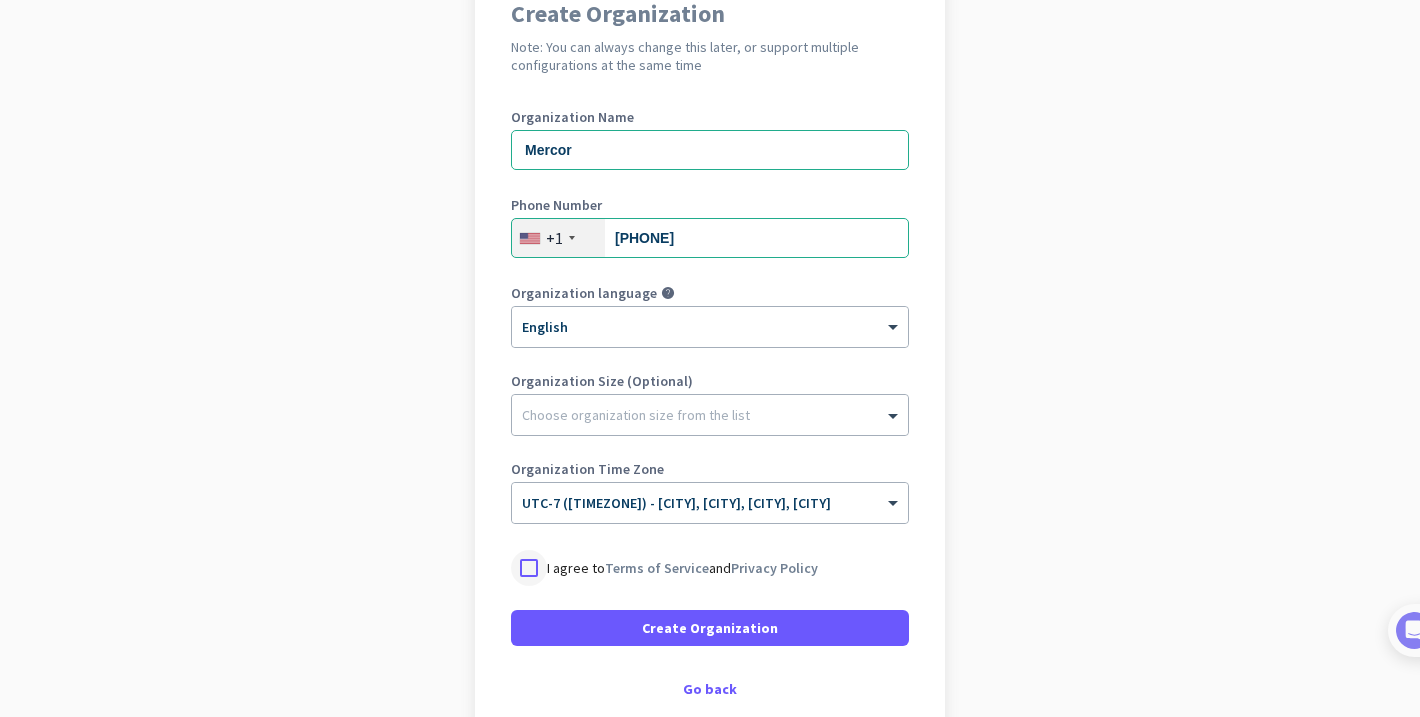 click at bounding box center (529, 568) 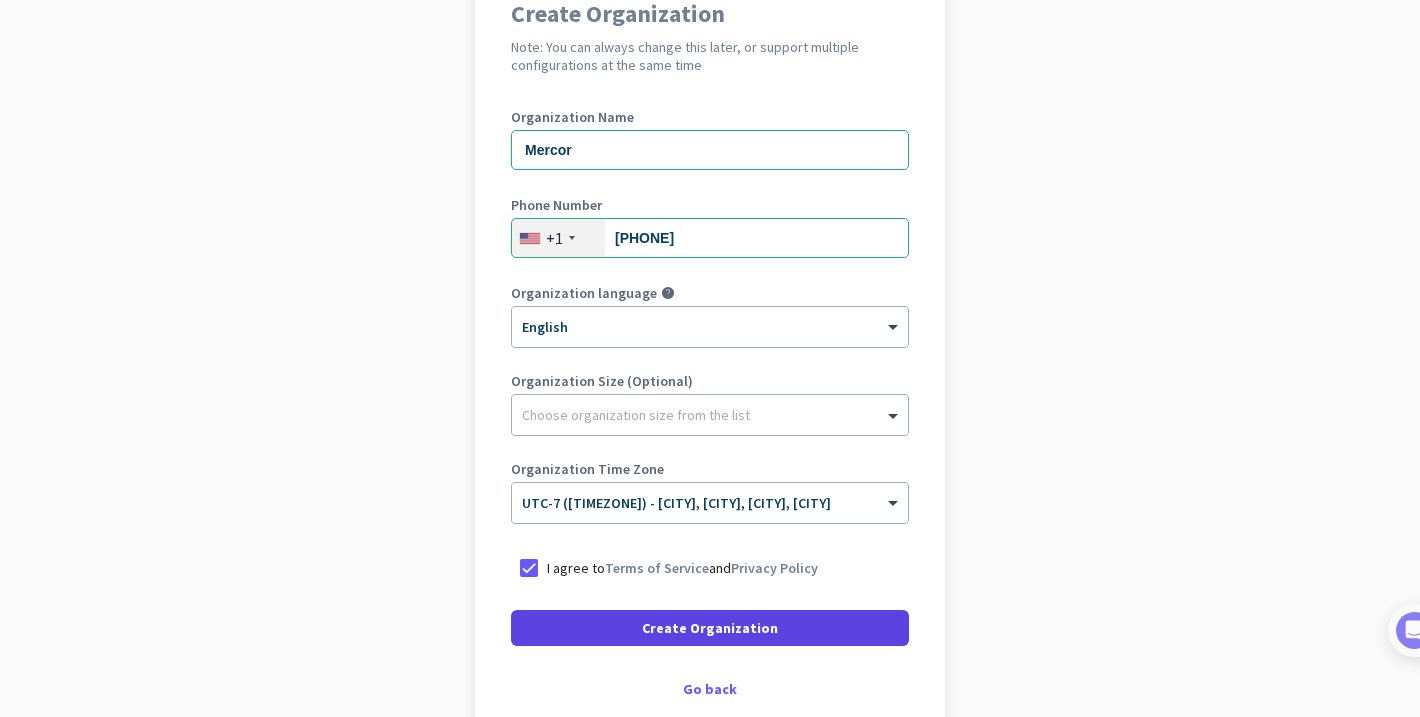 click on "Create Organization" 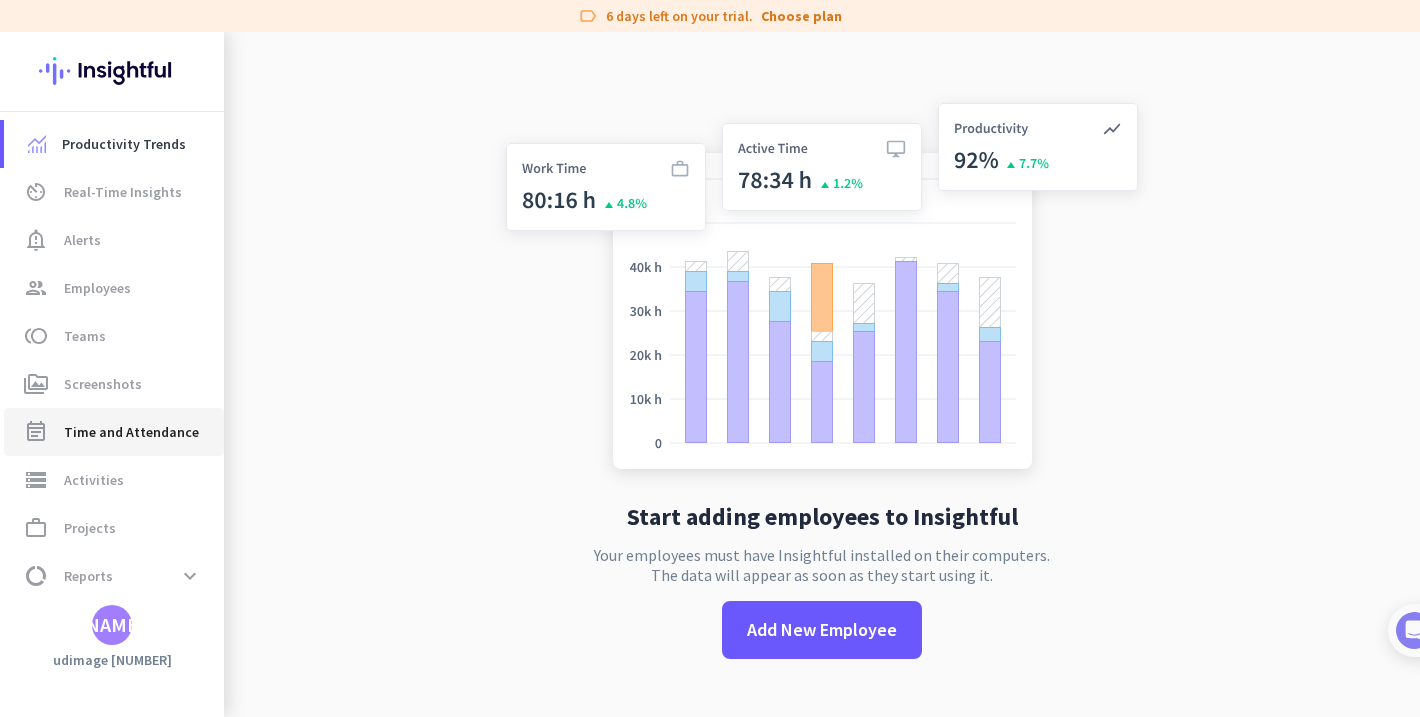 click on "Time and Attendance" 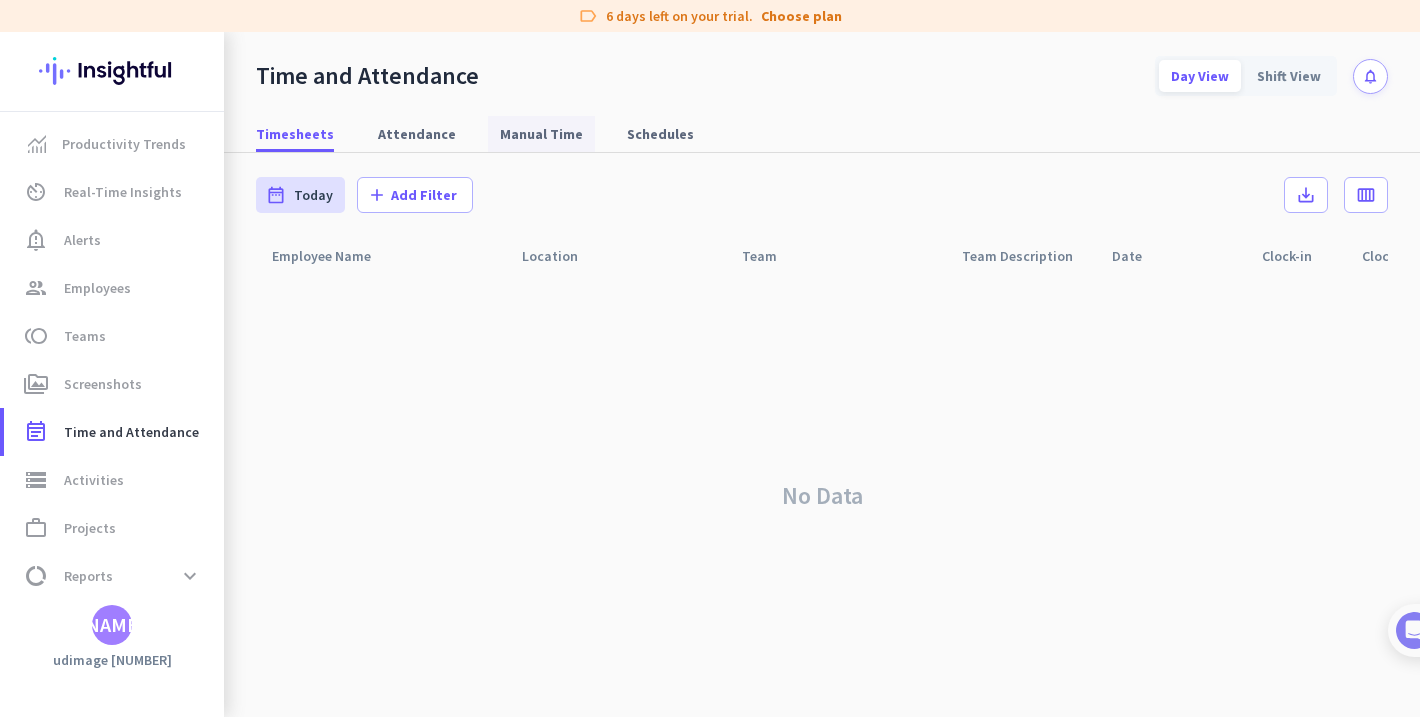 click on "Manual Time" at bounding box center [541, 134] 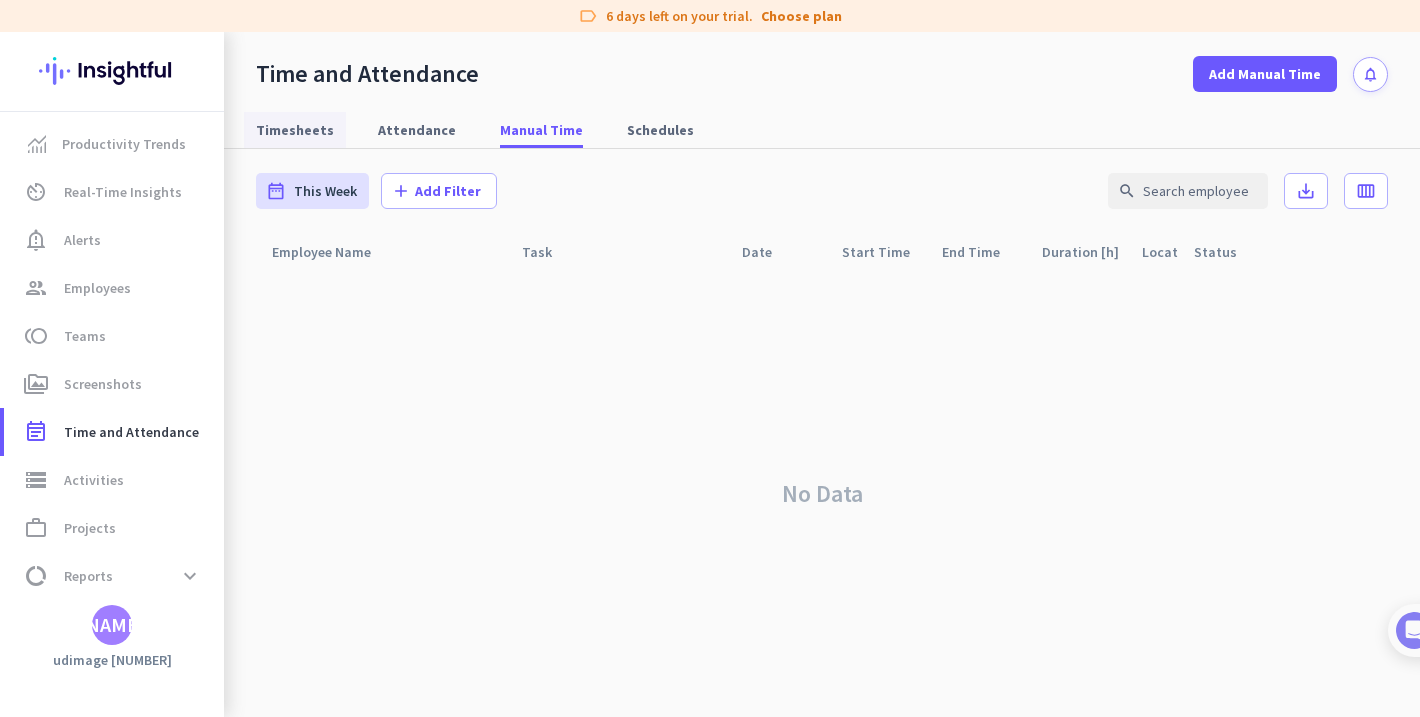 click on "Timesheets" at bounding box center [295, 130] 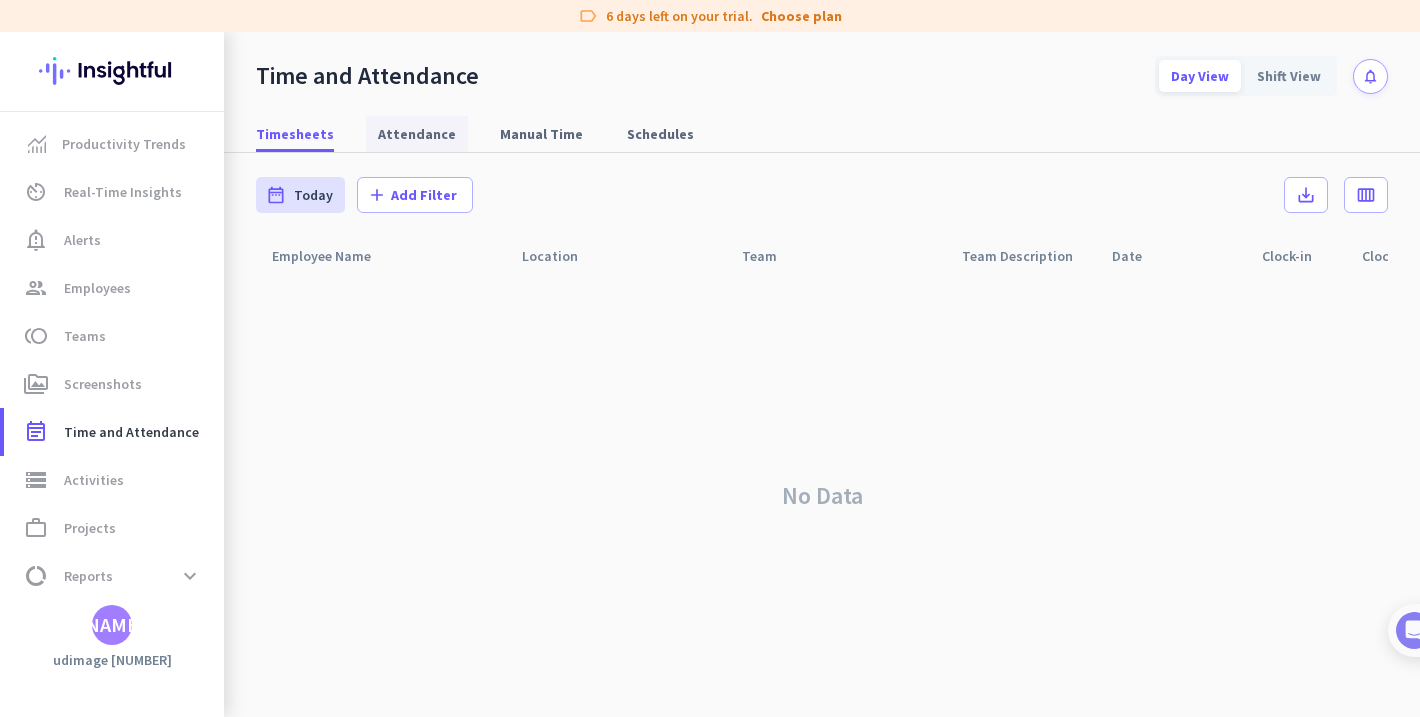 click on "Attendance" at bounding box center [417, 134] 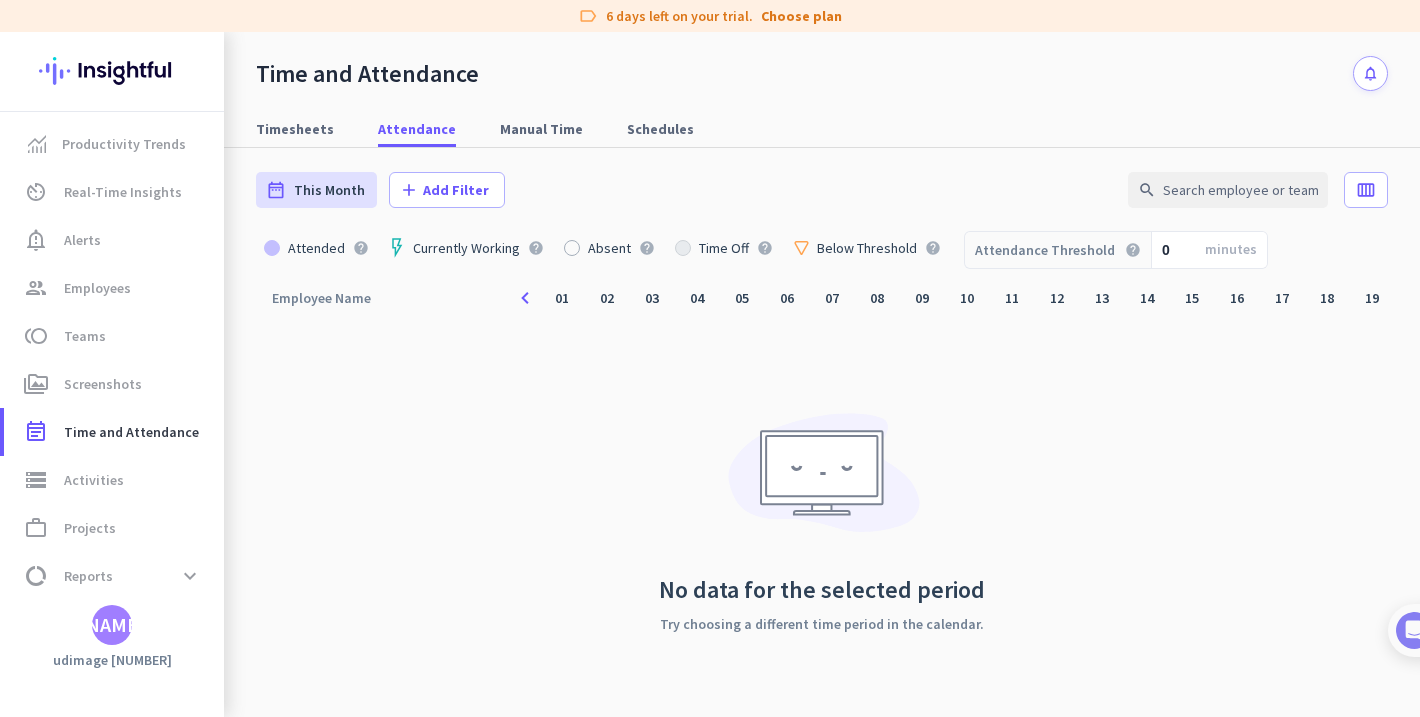 click 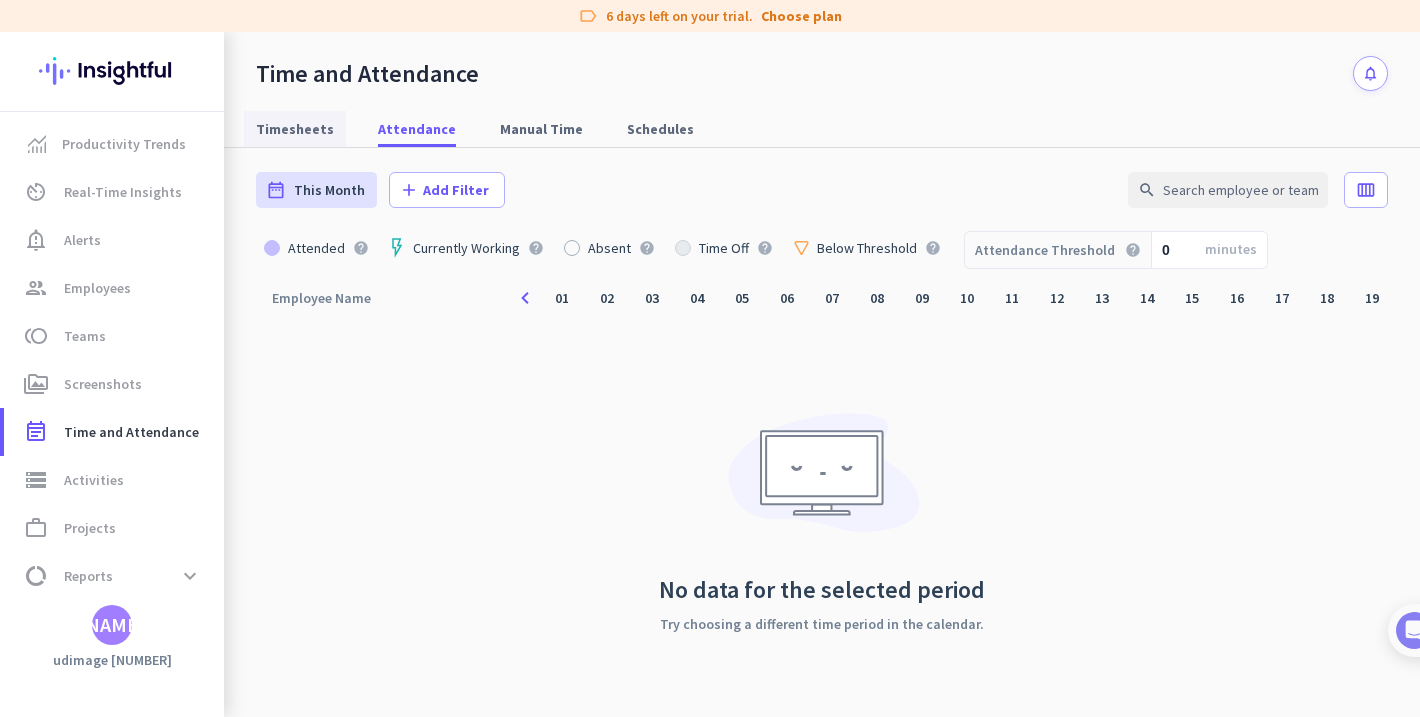 click on "Timesheets" at bounding box center (295, 129) 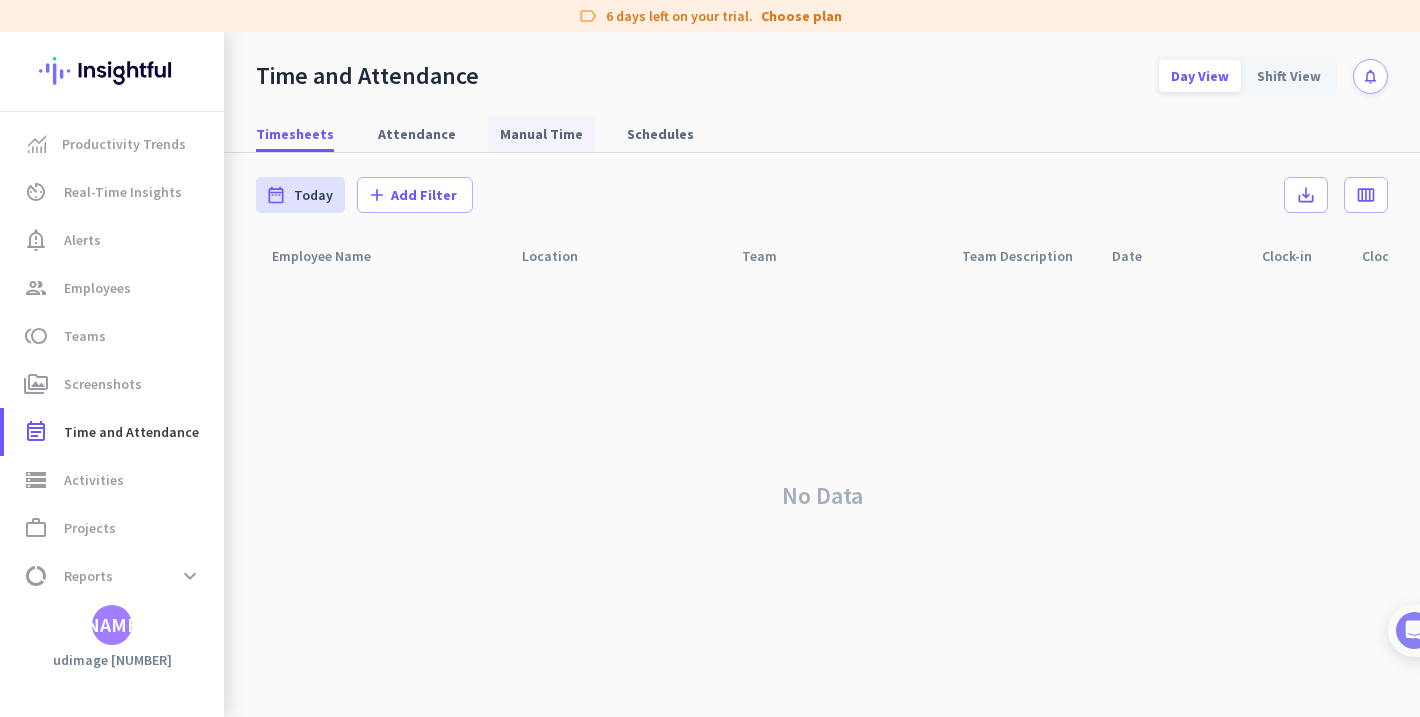click on "Manual Time" at bounding box center (541, 134) 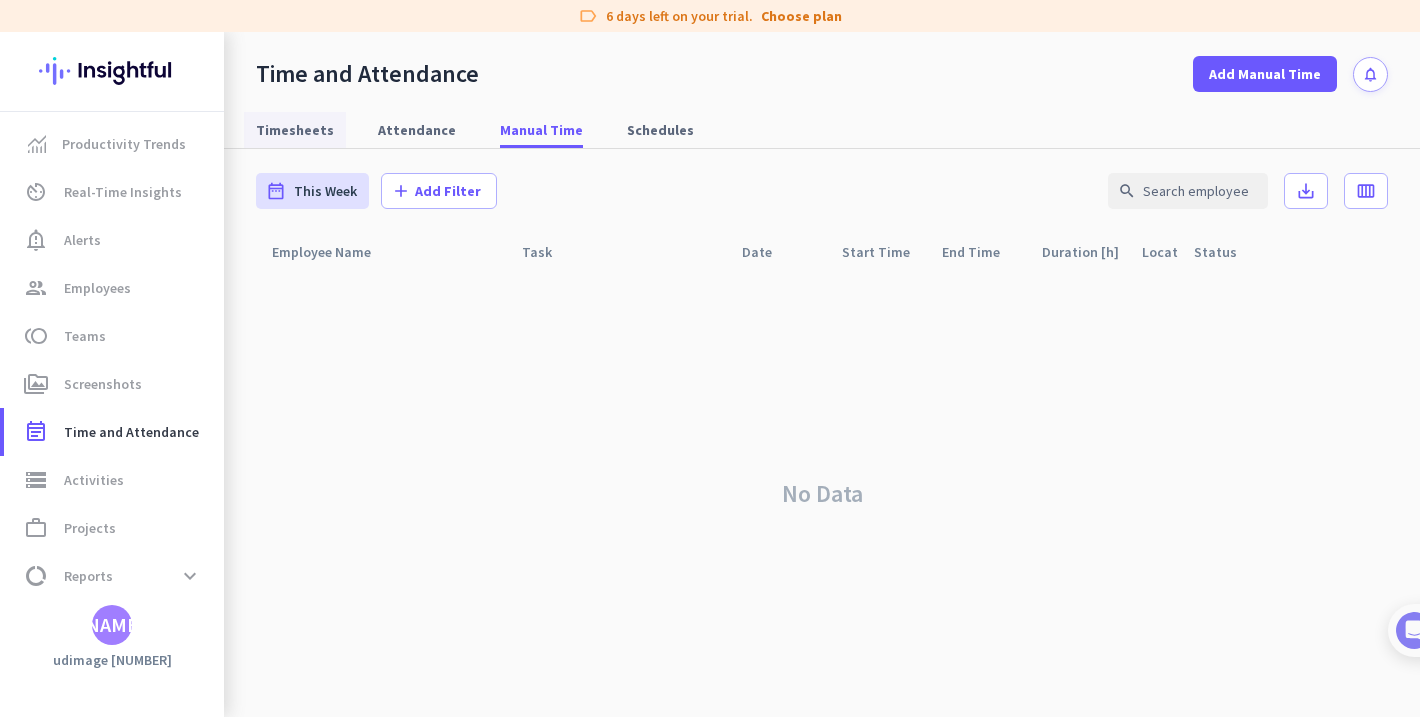 click on "Timesheets" at bounding box center (295, 130) 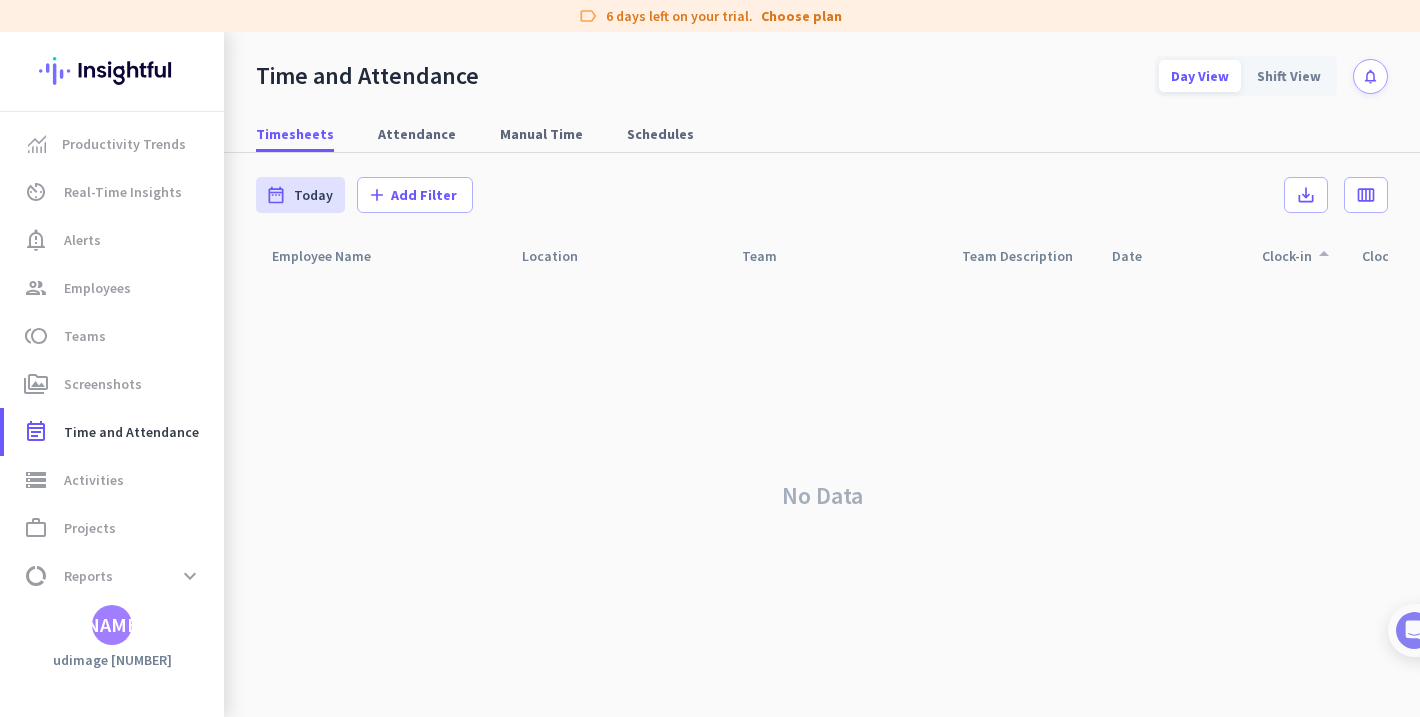 click on "Clock-in  arrow_drop_up" 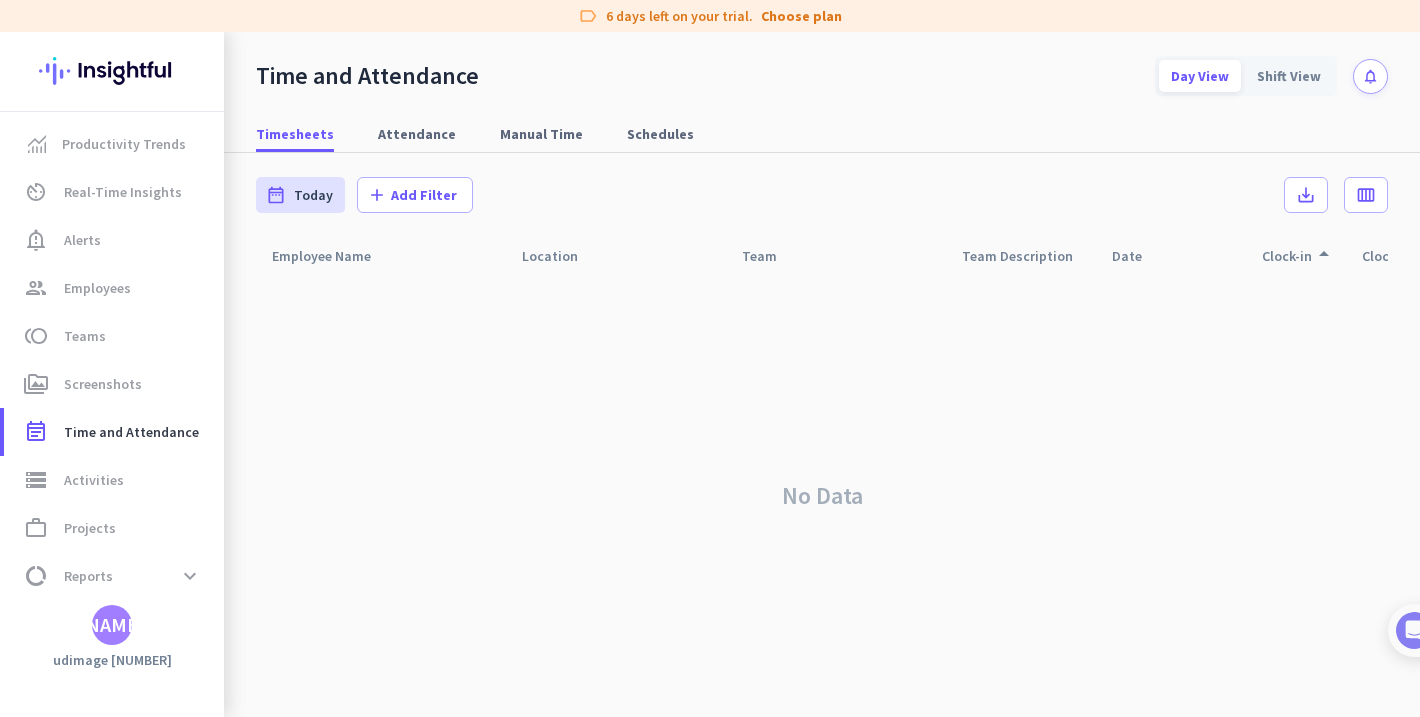 click on "Employee Name" 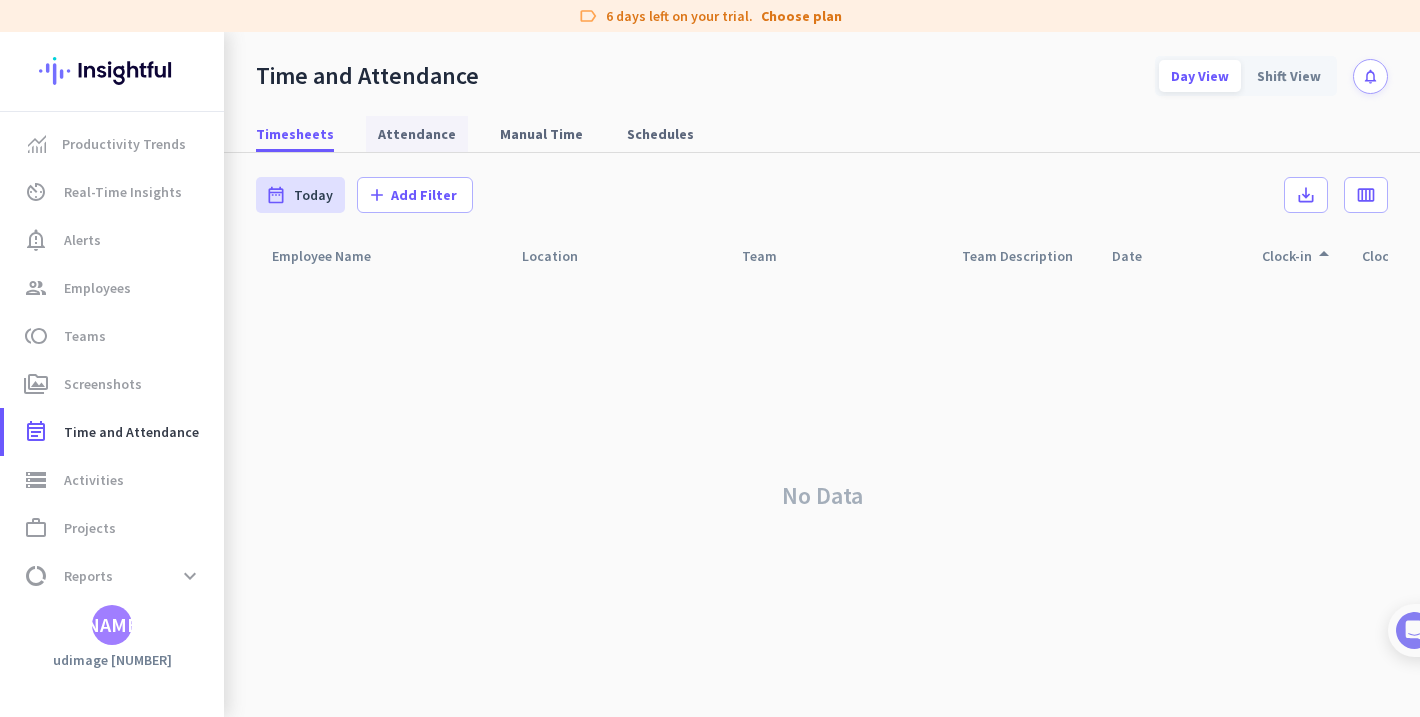click on "Attendance" at bounding box center [417, 134] 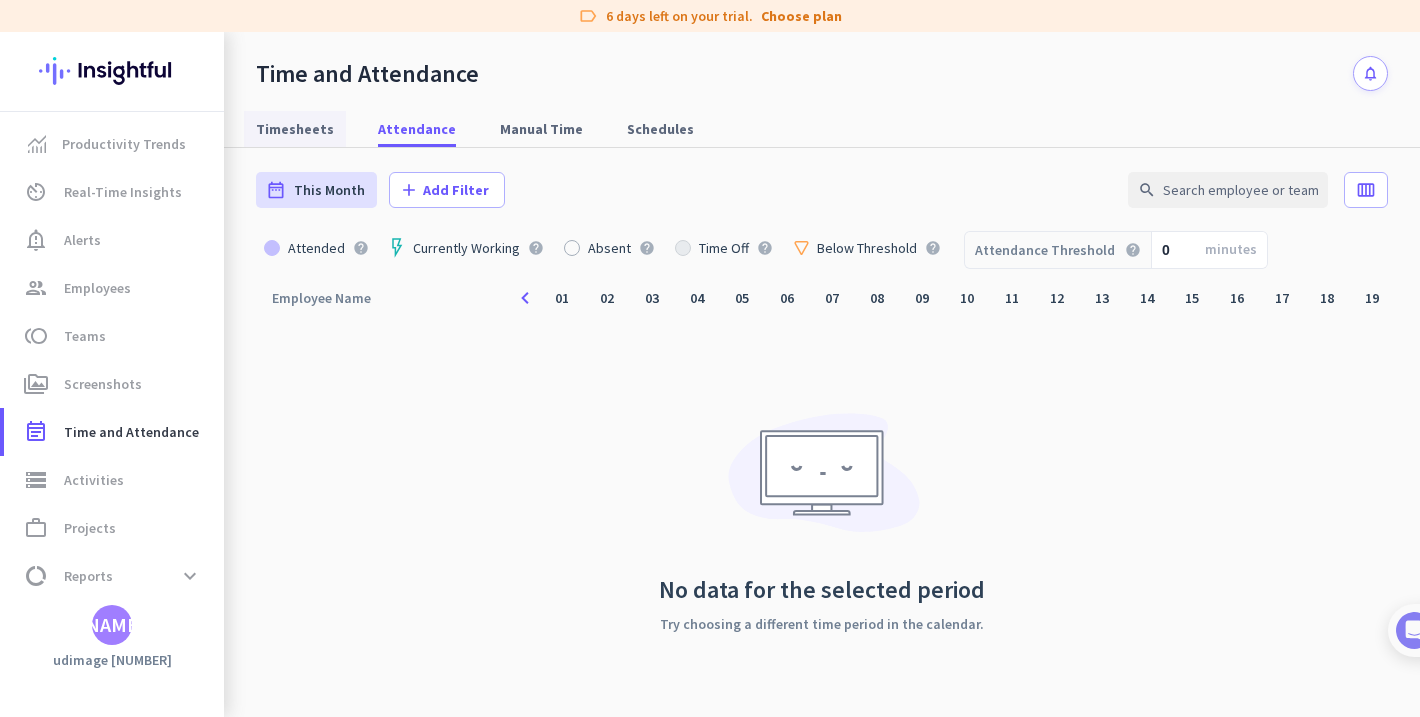 click on "Timesheets" at bounding box center (295, 129) 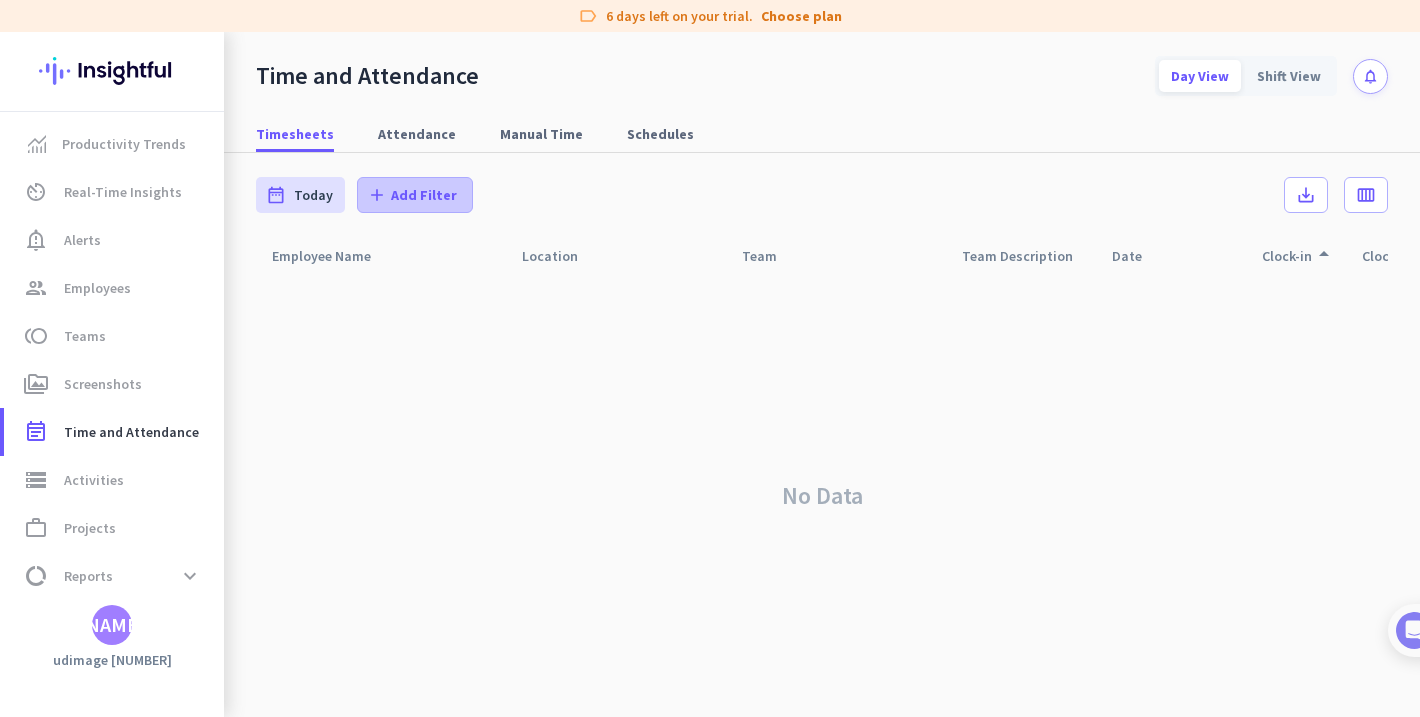 click 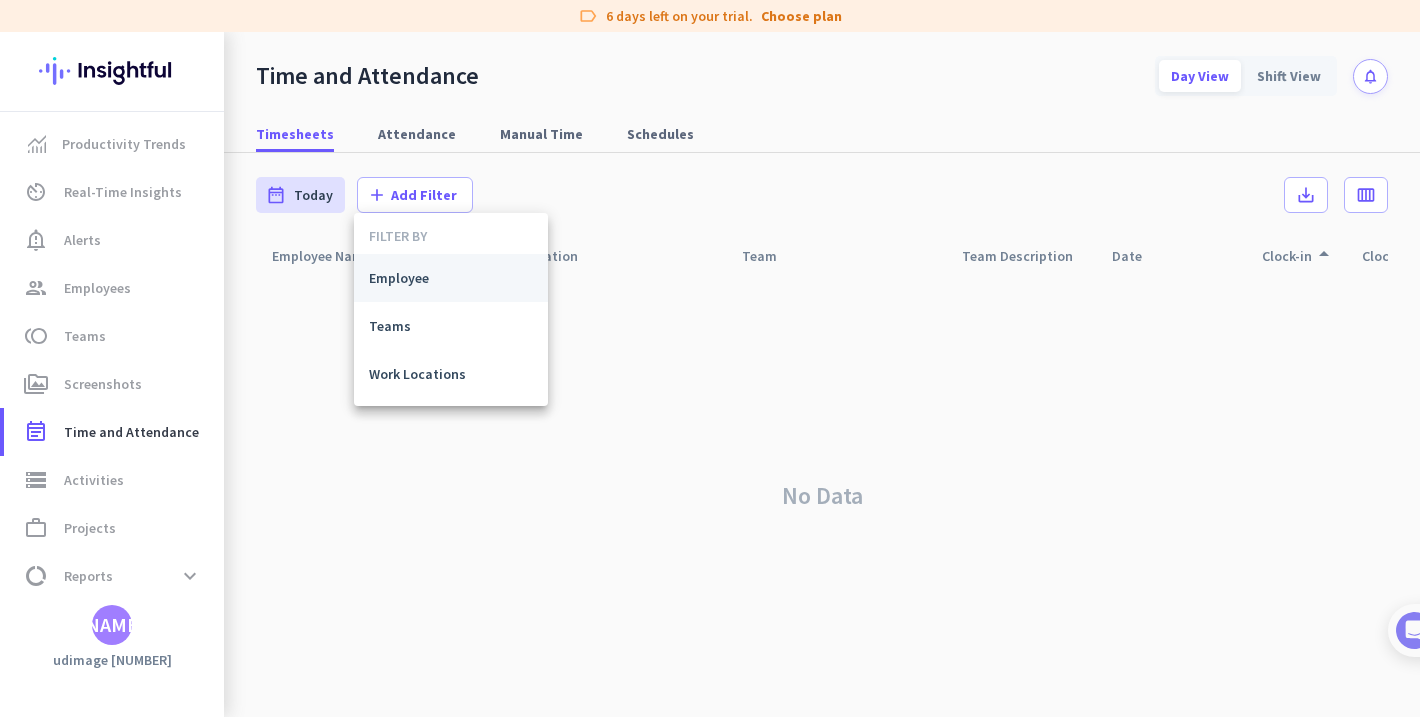 click on "Employee" at bounding box center [451, 278] 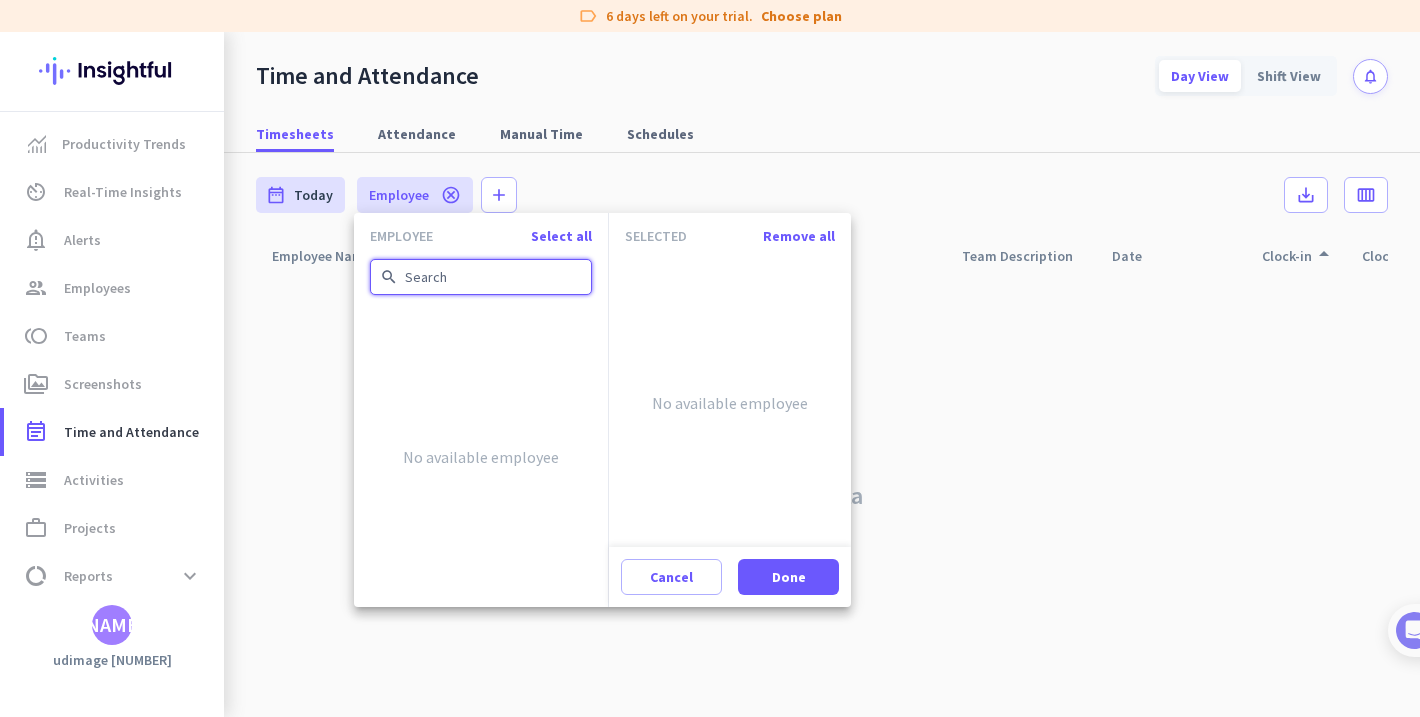 click at bounding box center (481, 277) 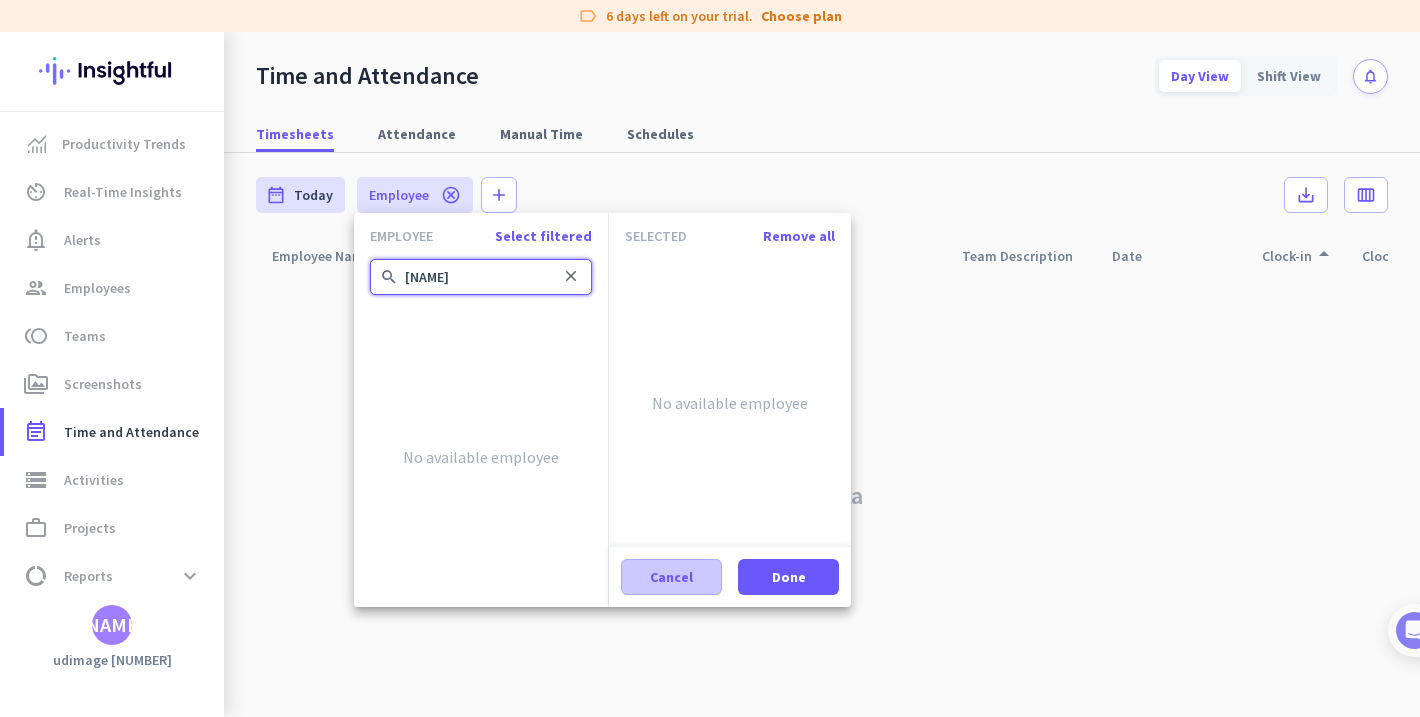 type on "[NAME]" 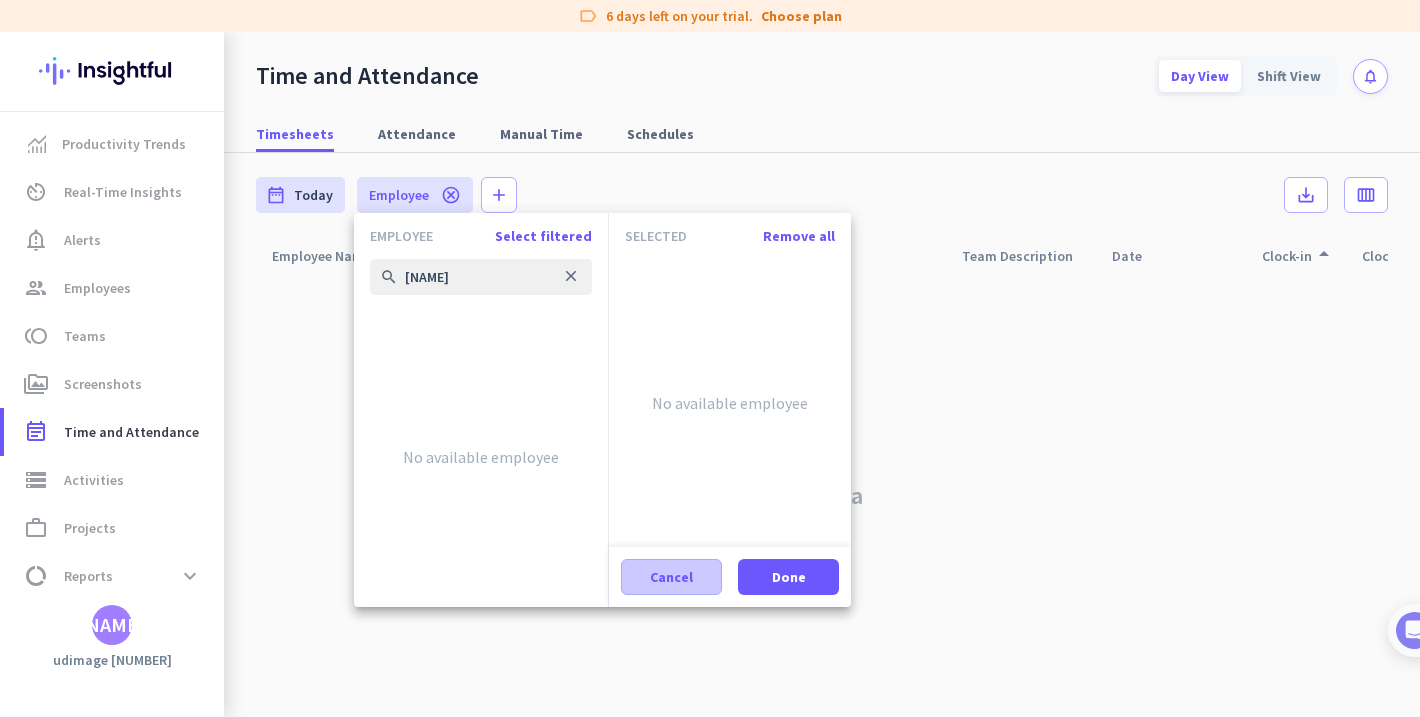 click on "Cancel" at bounding box center (671, 577) 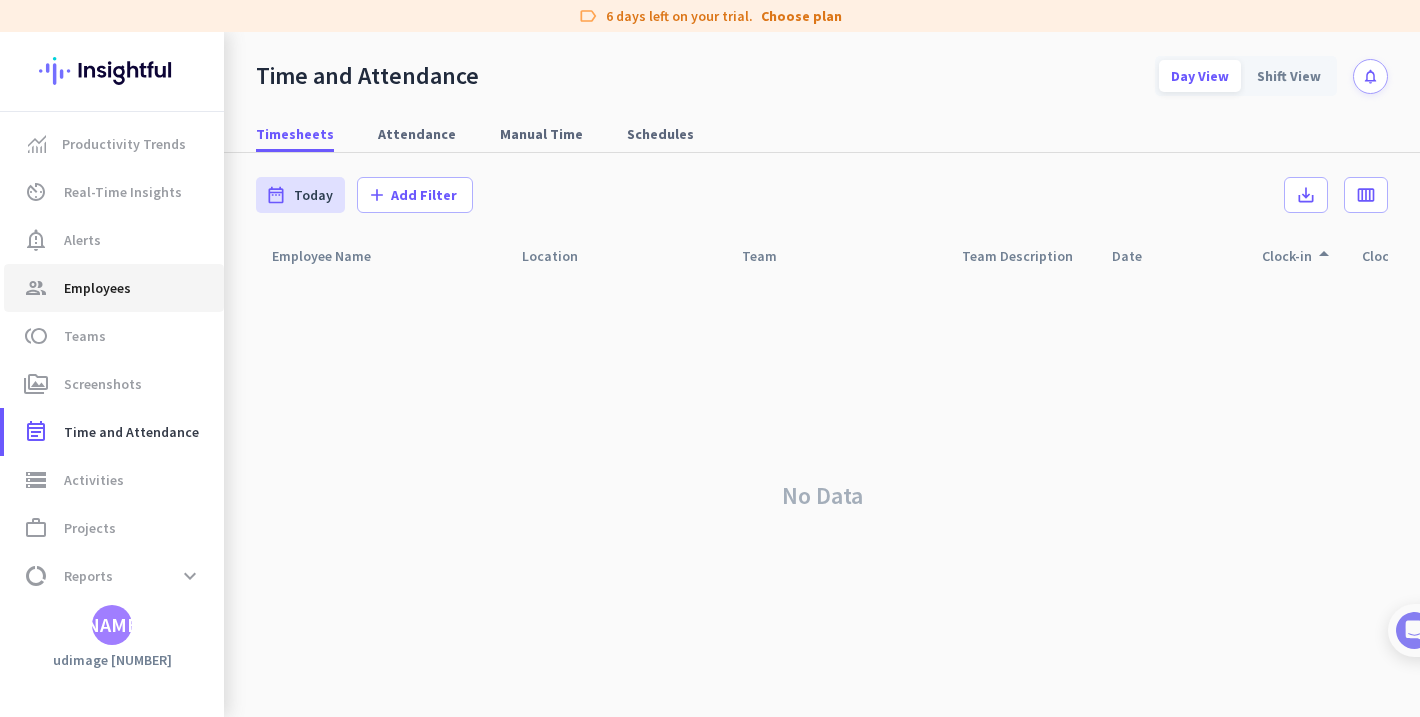 click on "Employees" 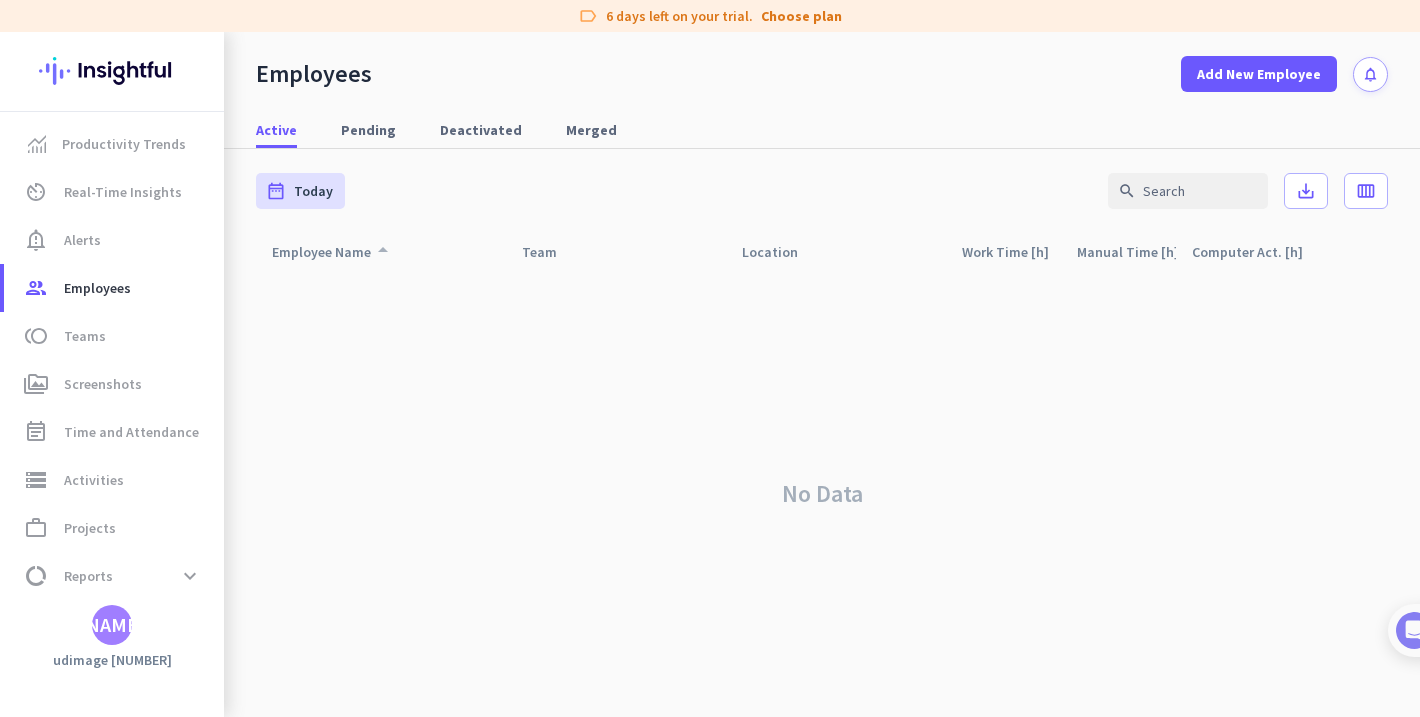 click on "Employee Name  arrow_drop_up" 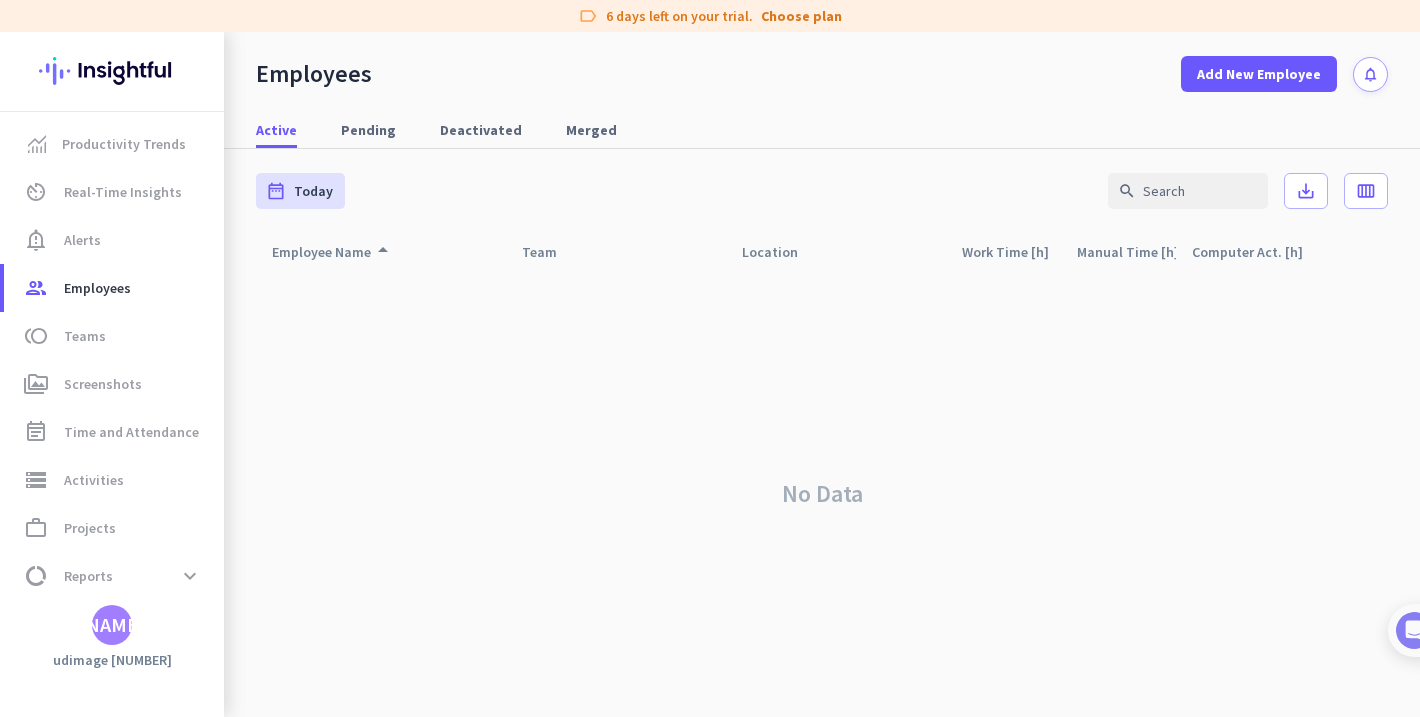 click on "arrow_drop_up" 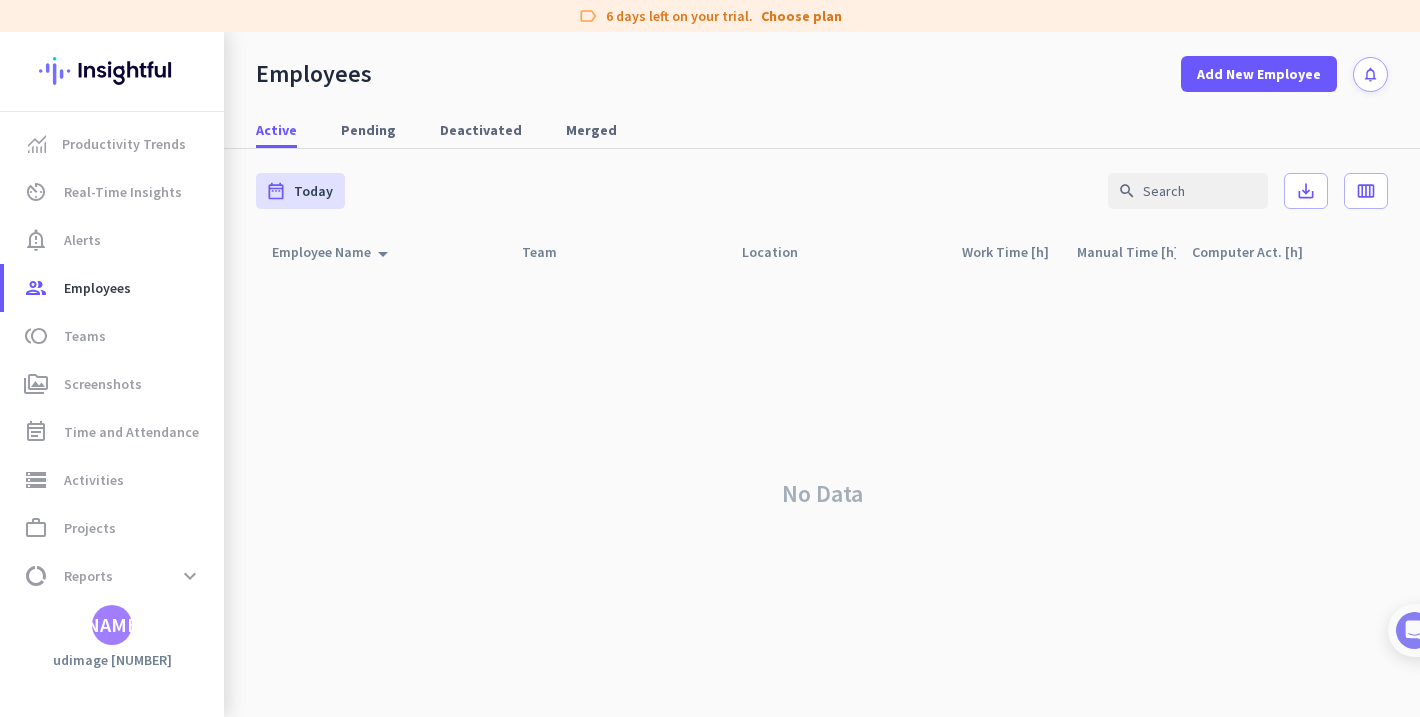 click on "arrow_drop_up" 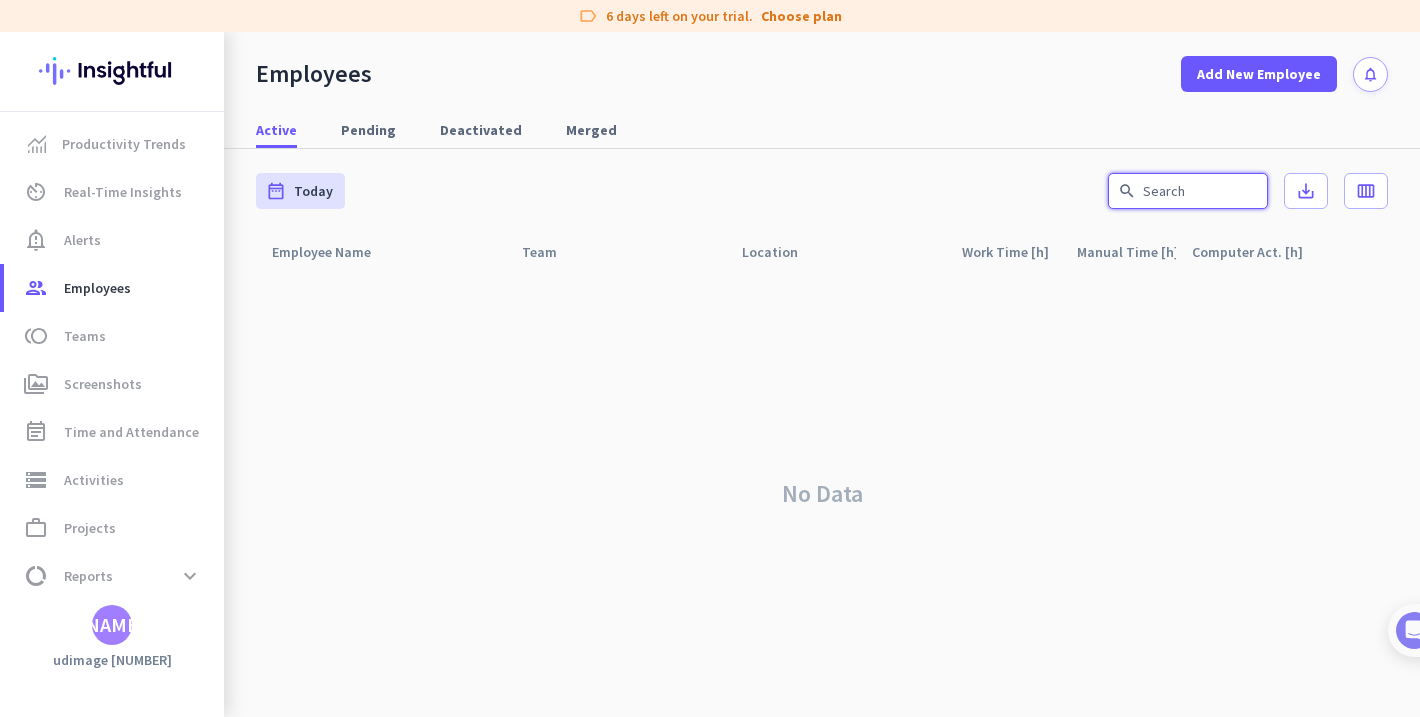 click 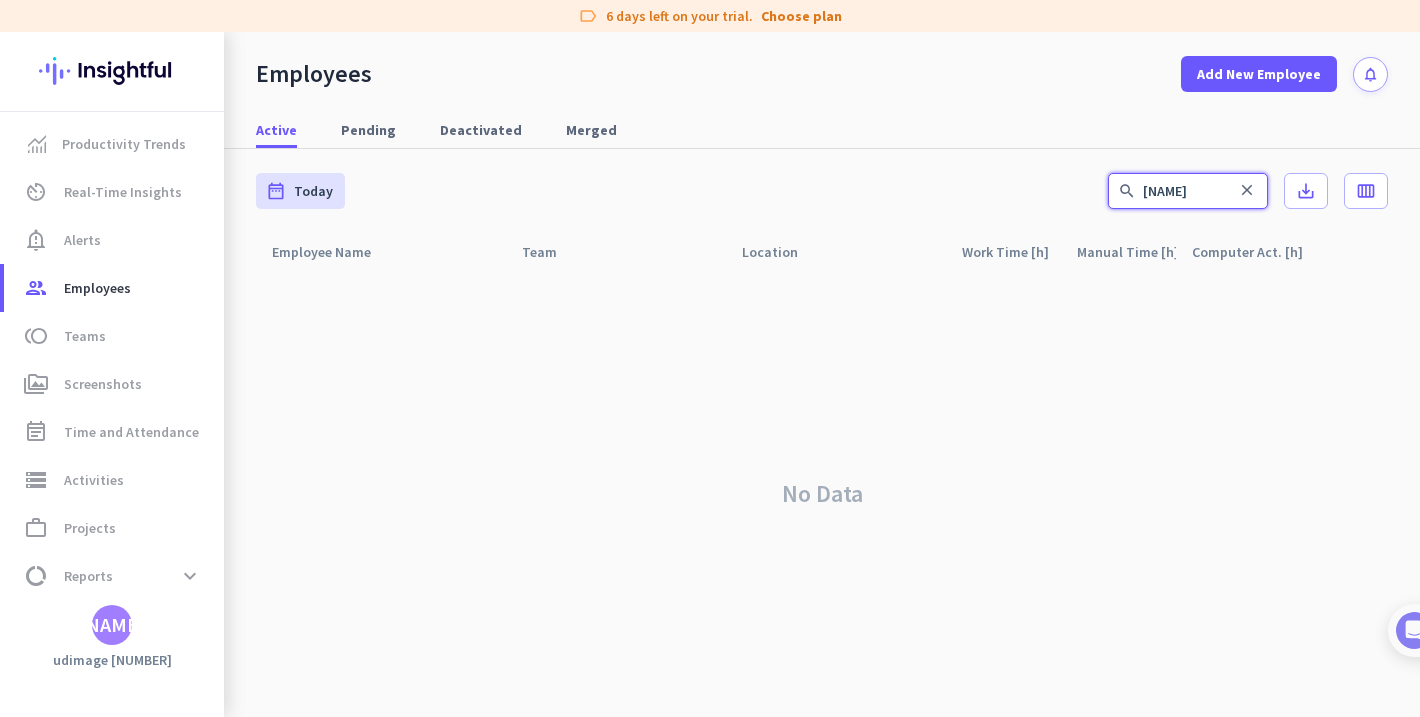 type on "[NAME]" 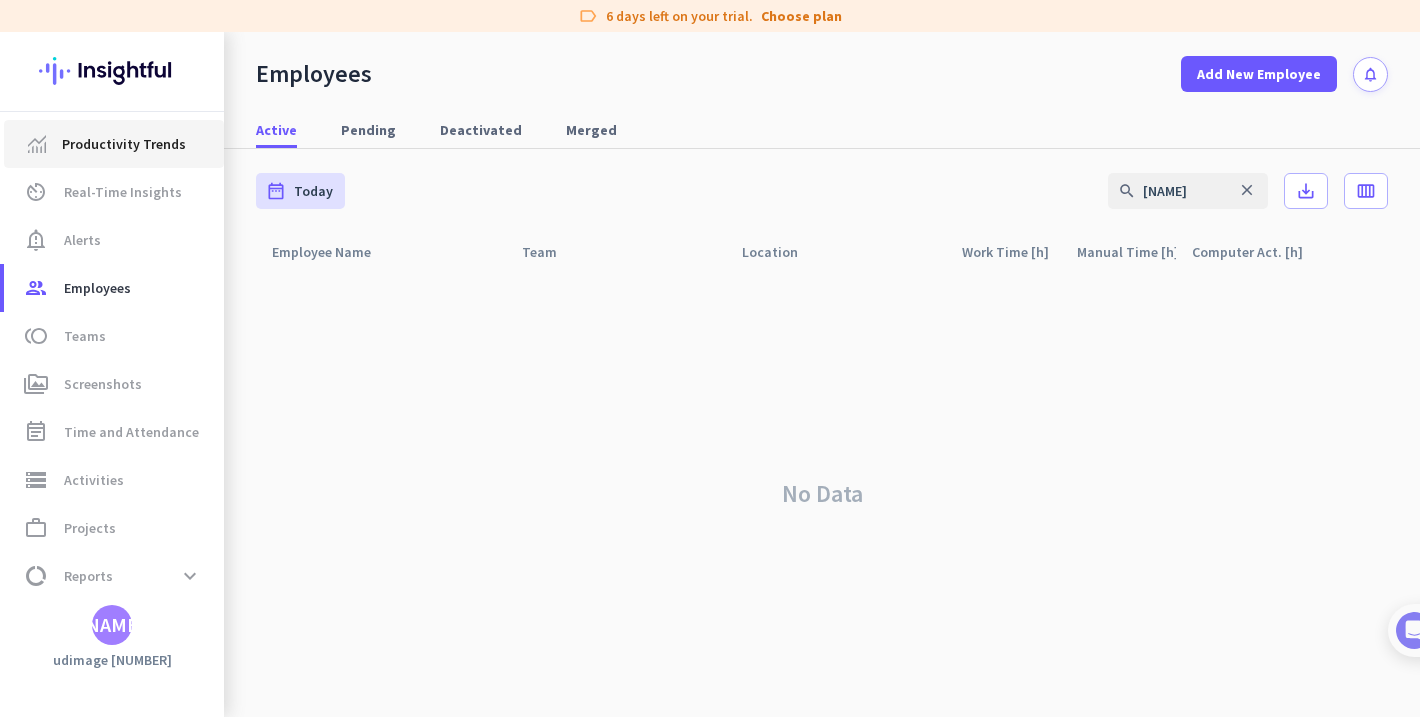 click on "Productivity Trends" 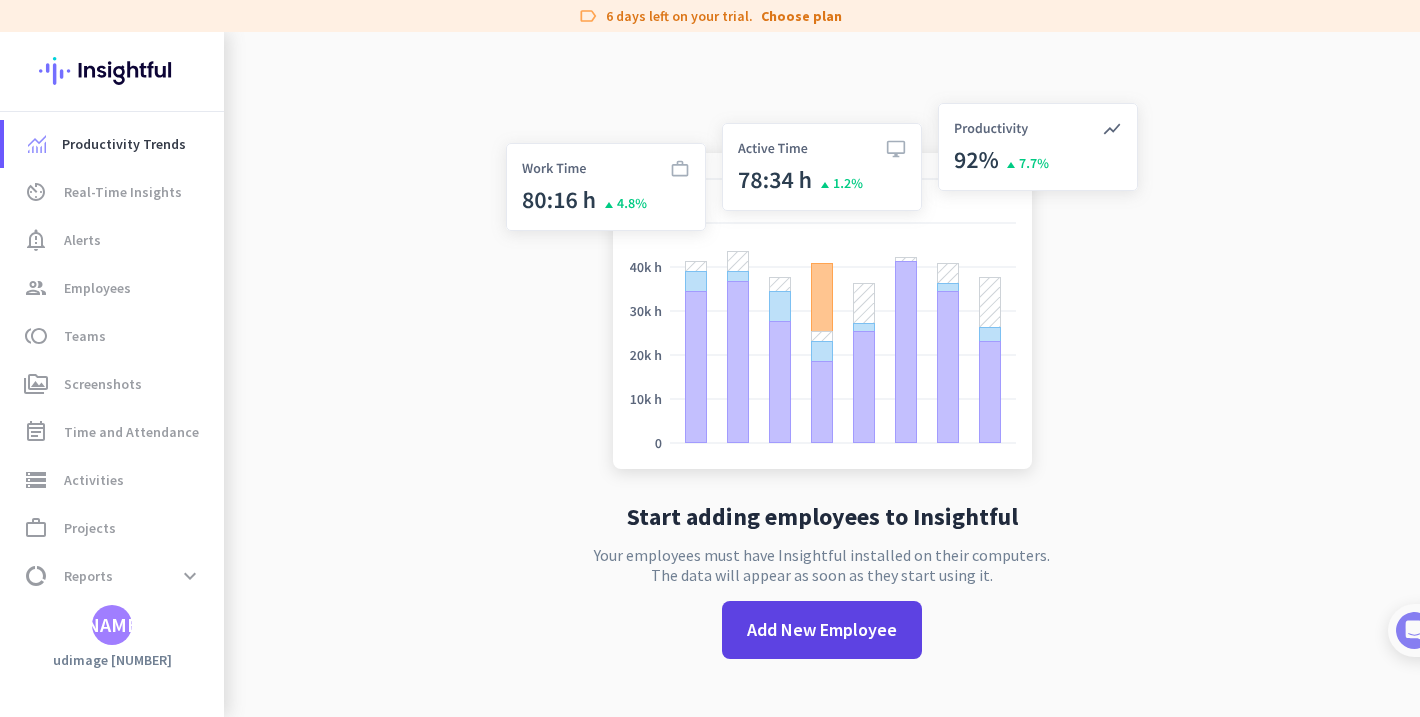 click on "Add New Employee" 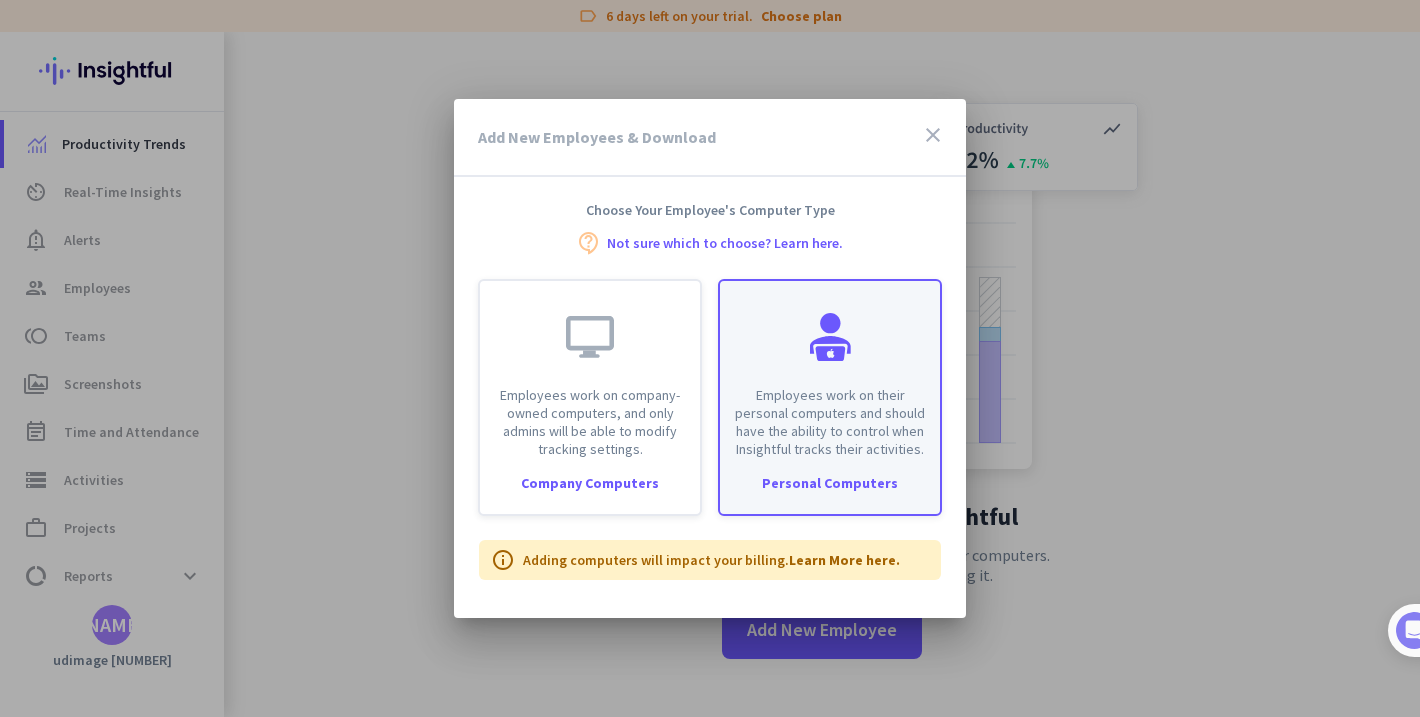click on "Employees work on their personal computers and should have the ability to control when Insightful tracks their activities." at bounding box center [830, 422] 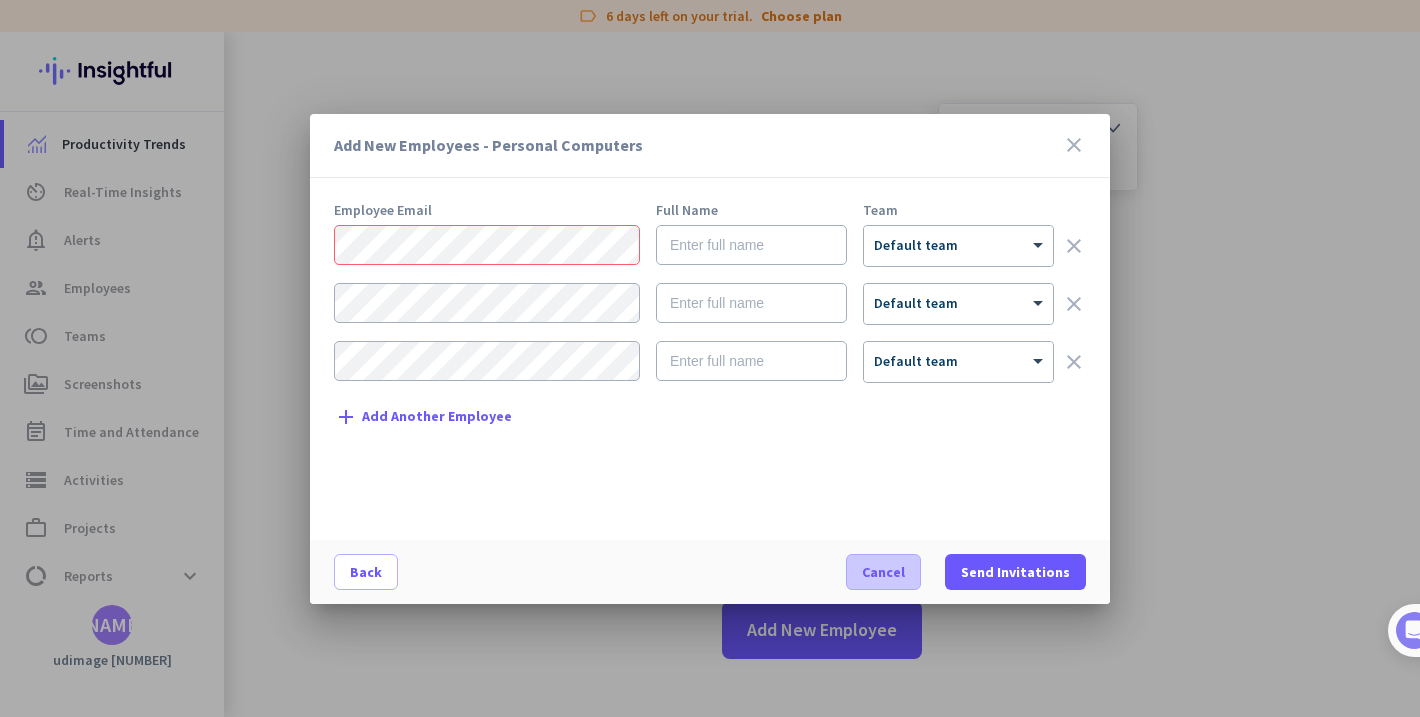 click on "Cancel" 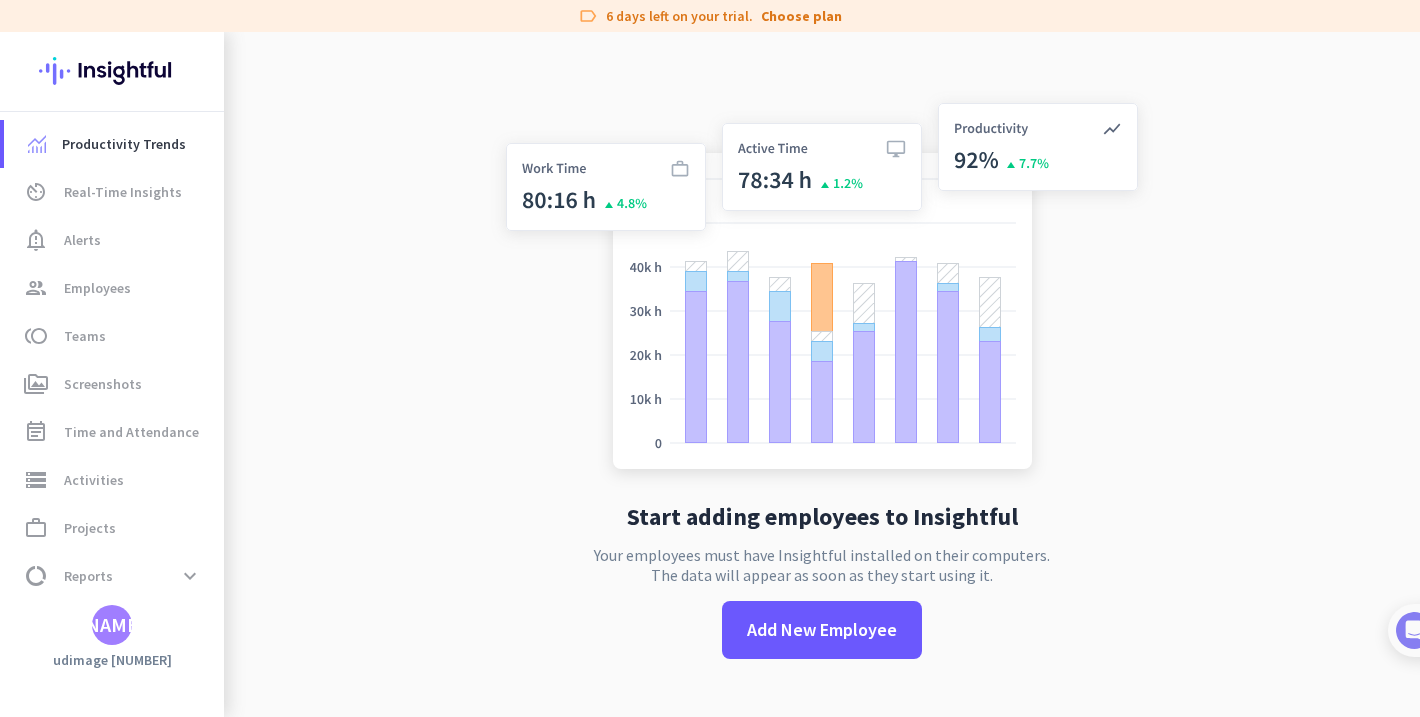 scroll, scrollTop: 0, scrollLeft: 0, axis: both 